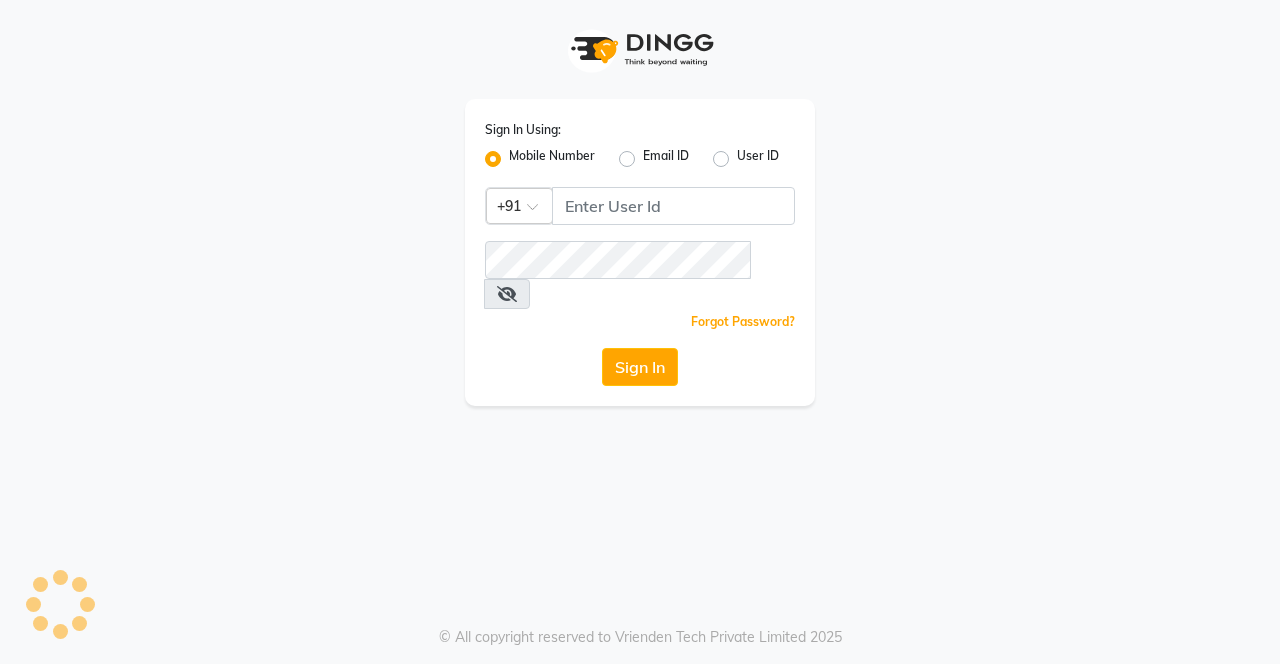 scroll, scrollTop: 0, scrollLeft: 0, axis: both 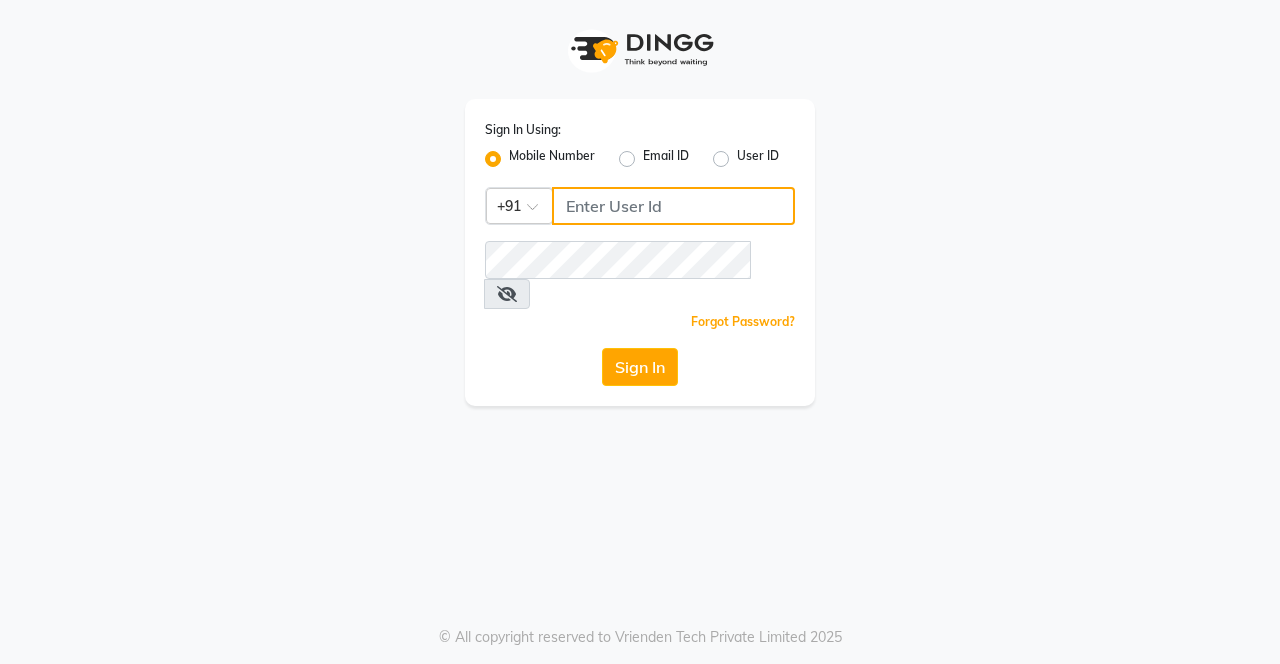 click 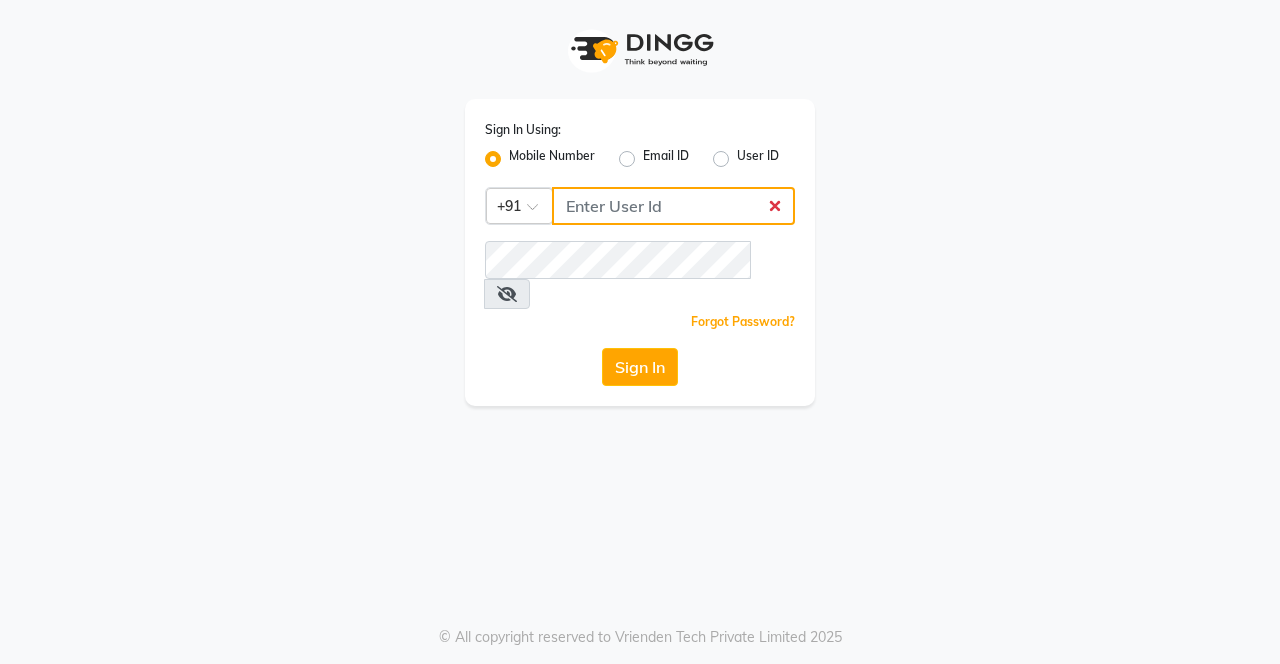 type on "7900115777" 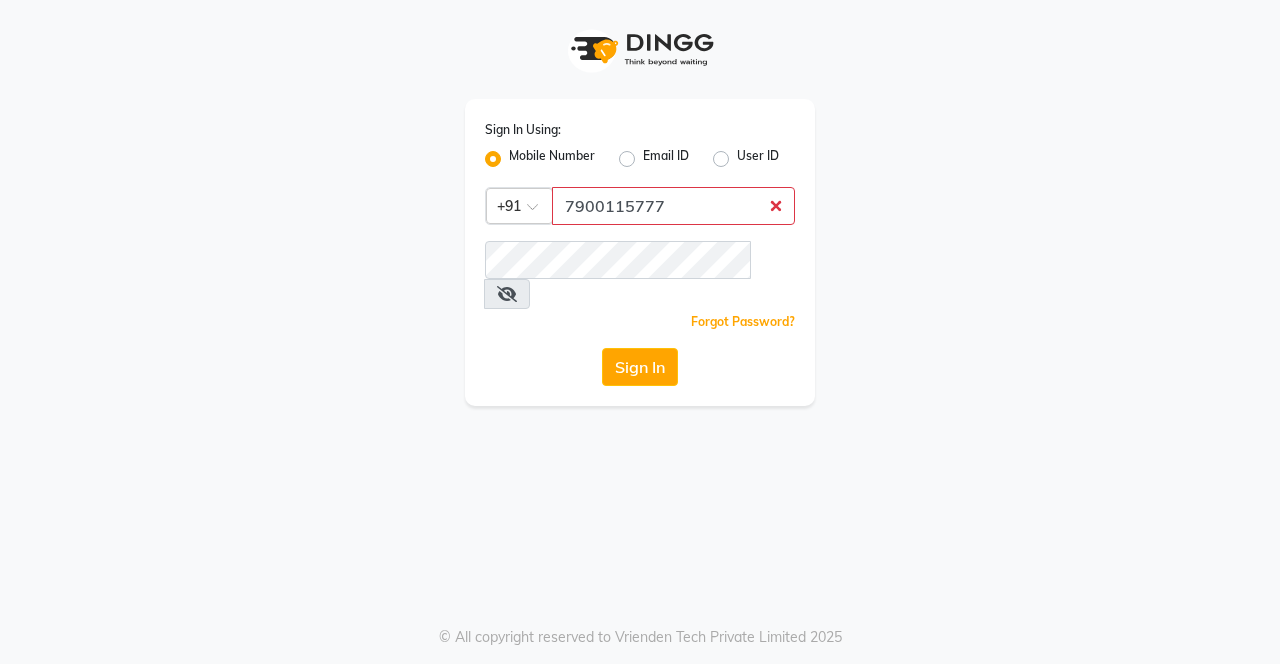 click on "Sign In" 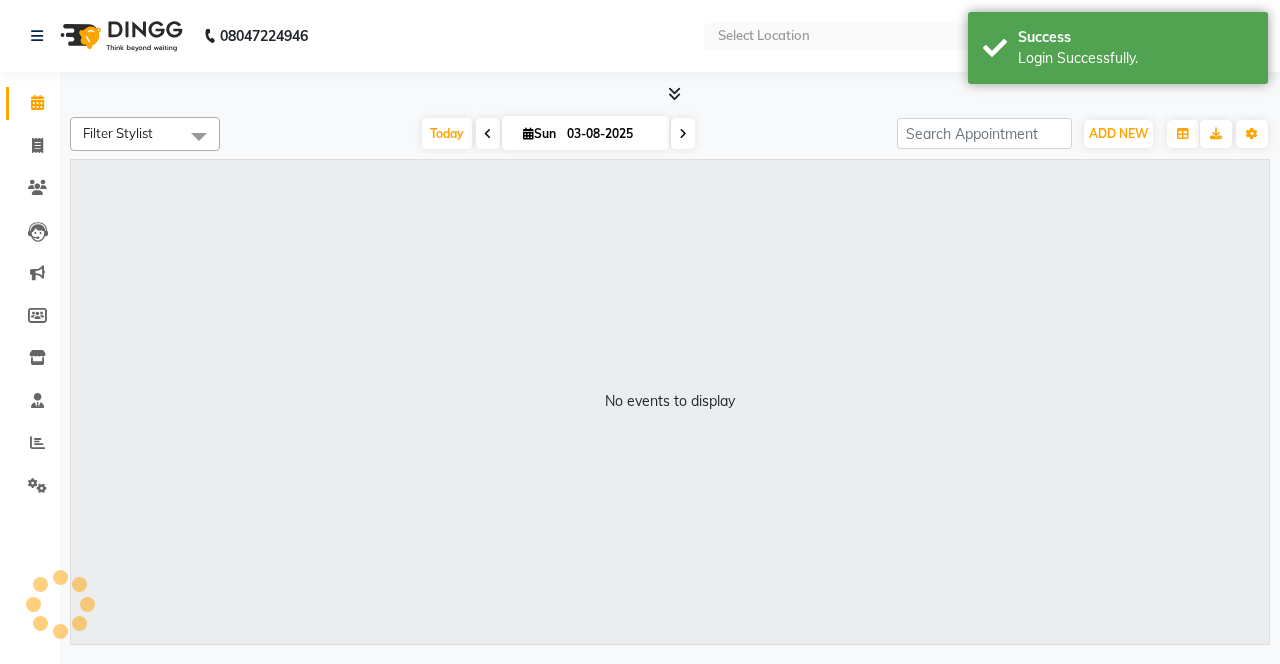select on "en" 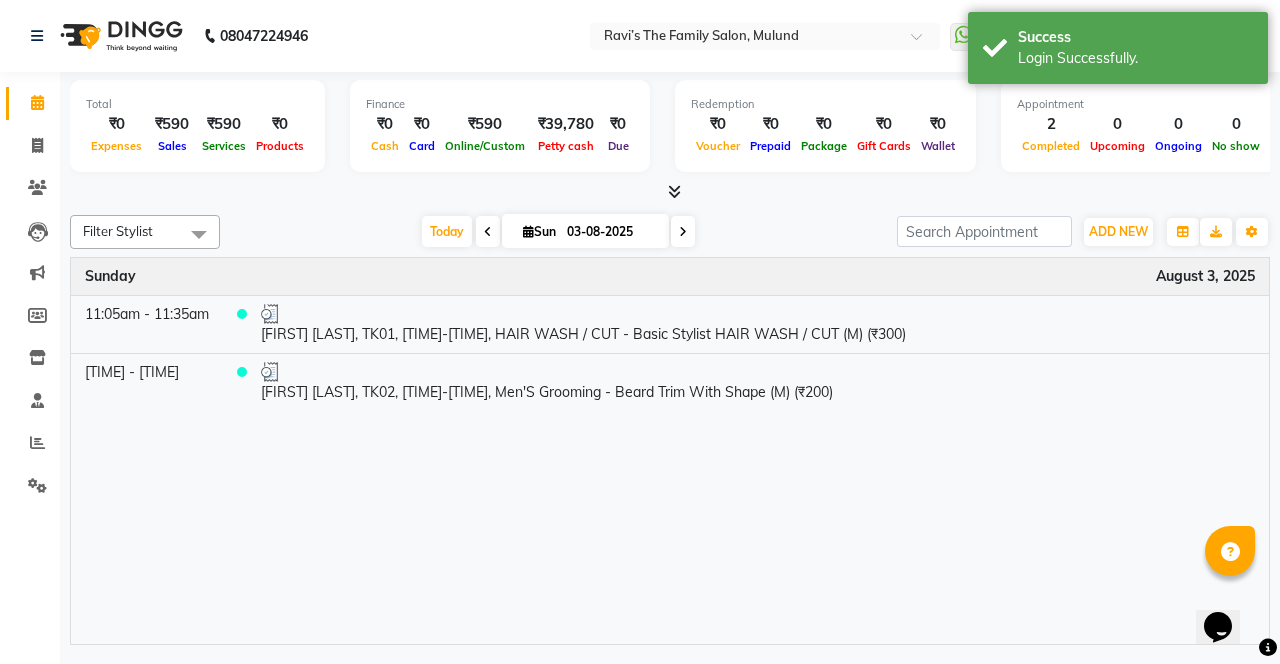 scroll, scrollTop: 0, scrollLeft: 0, axis: both 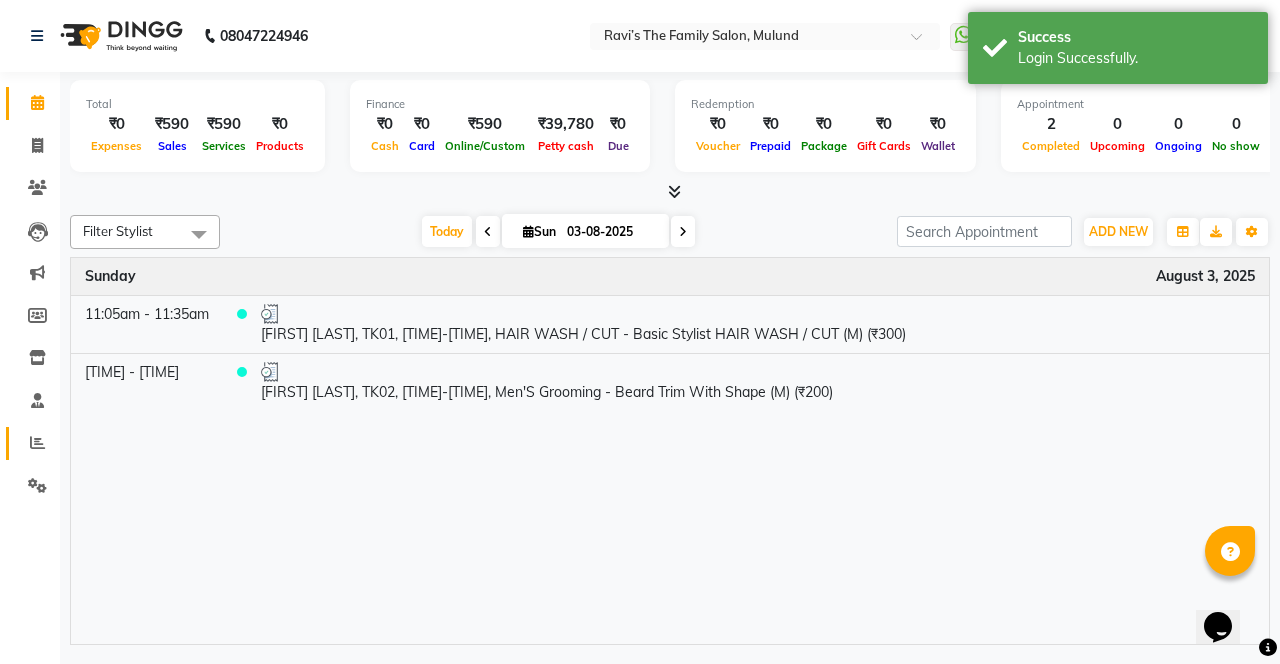 click 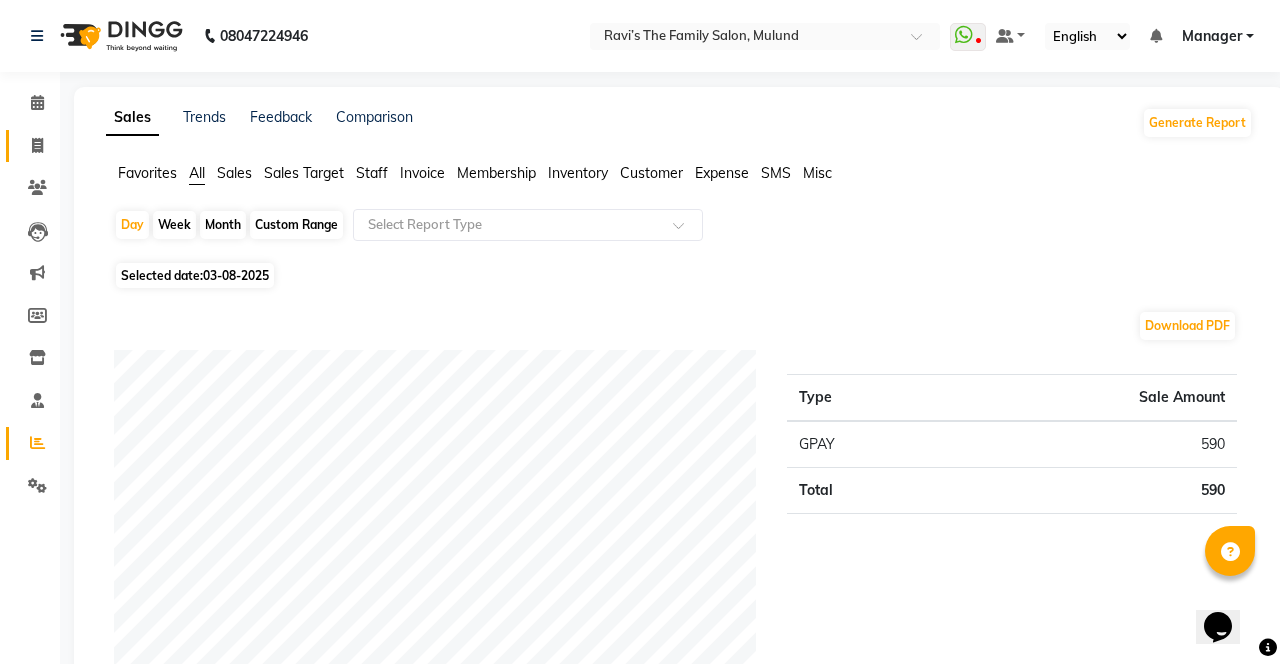 click 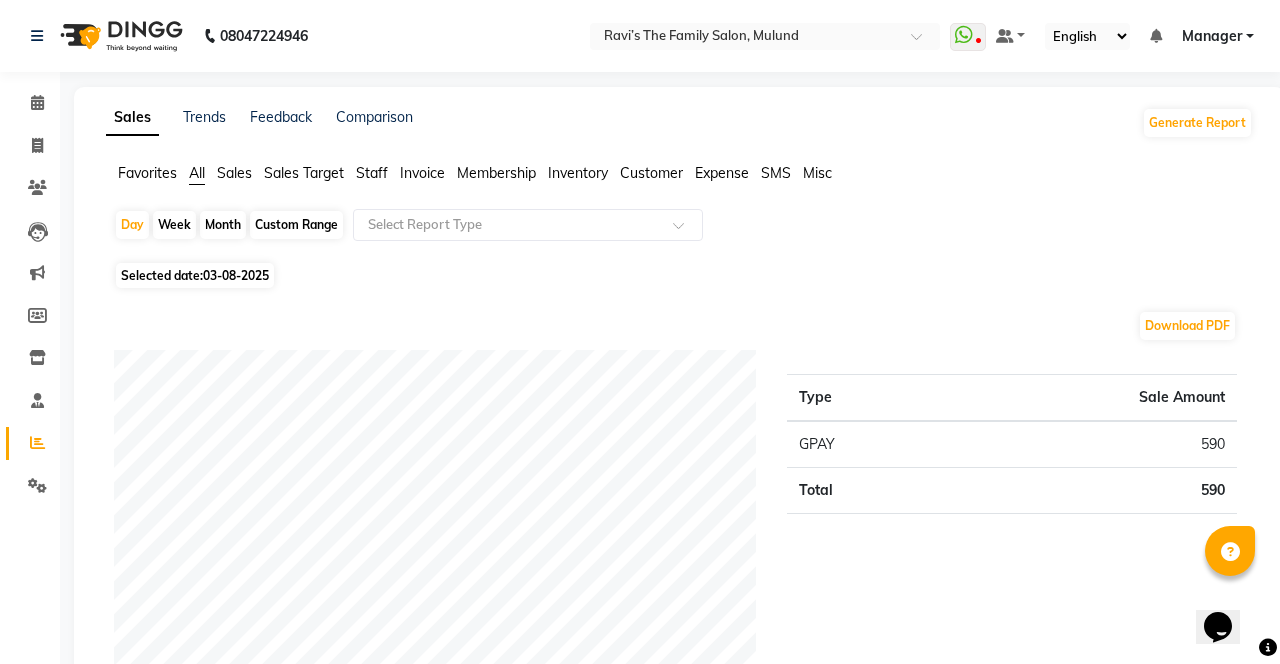 select on "service" 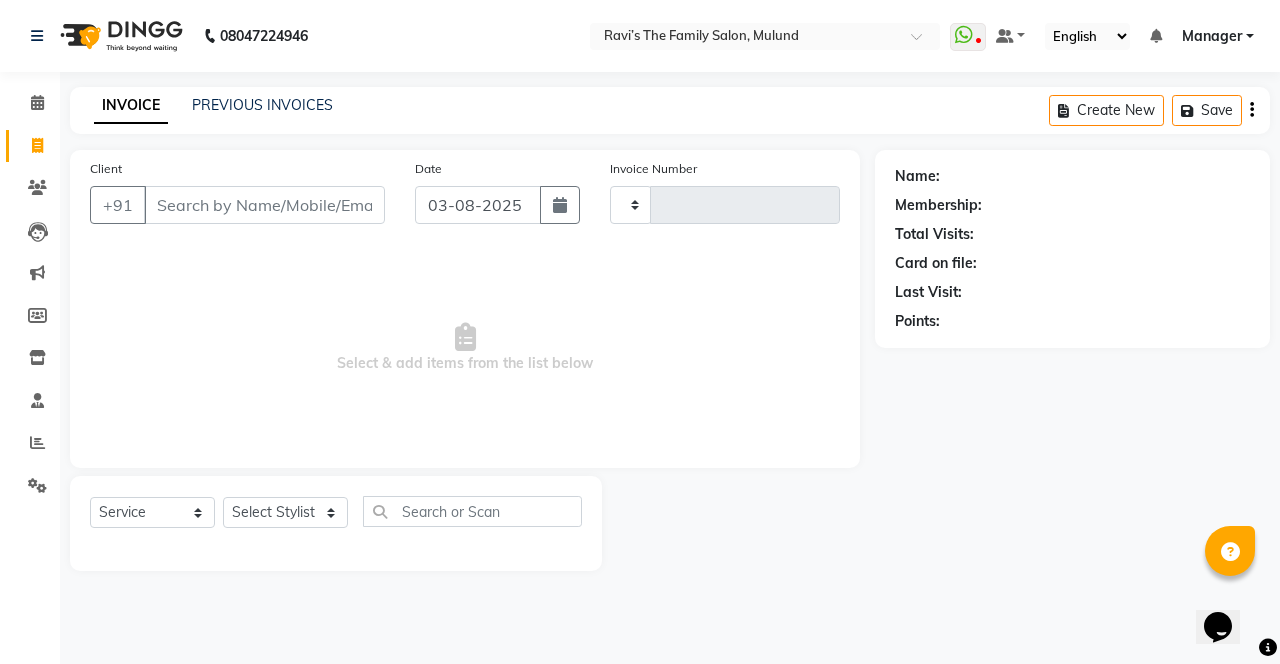 type on "2587" 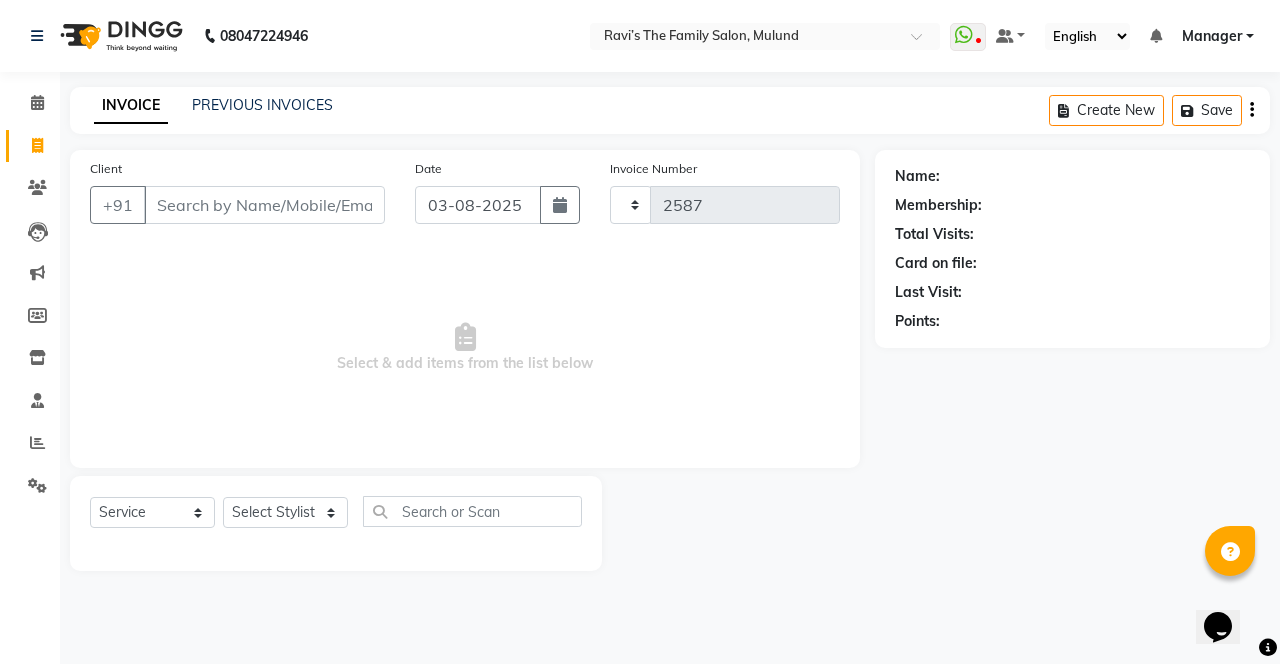 select on "8003" 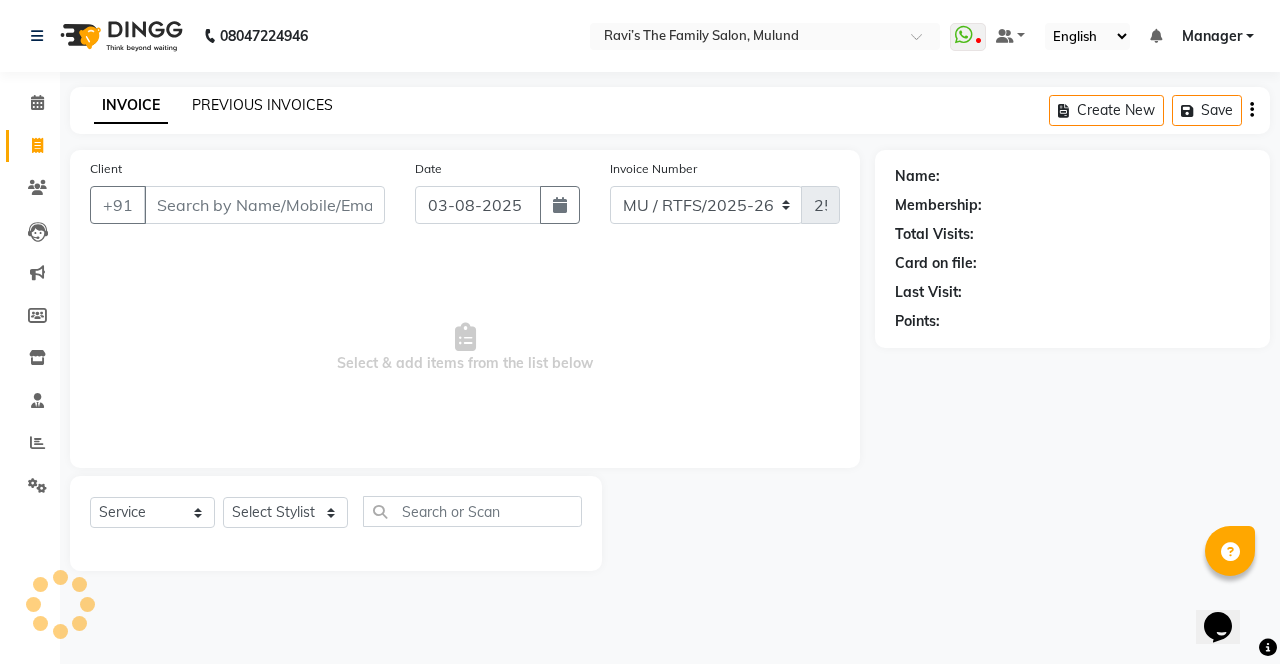 click on "PREVIOUS INVOICES" 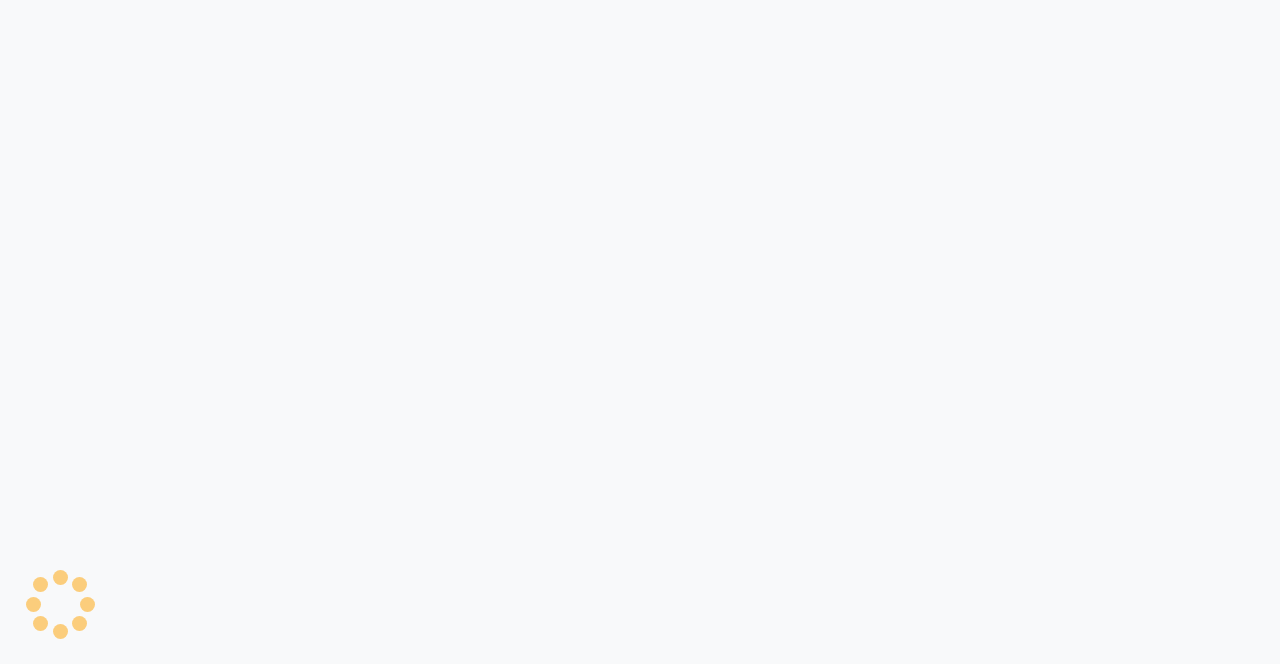 scroll, scrollTop: 0, scrollLeft: 0, axis: both 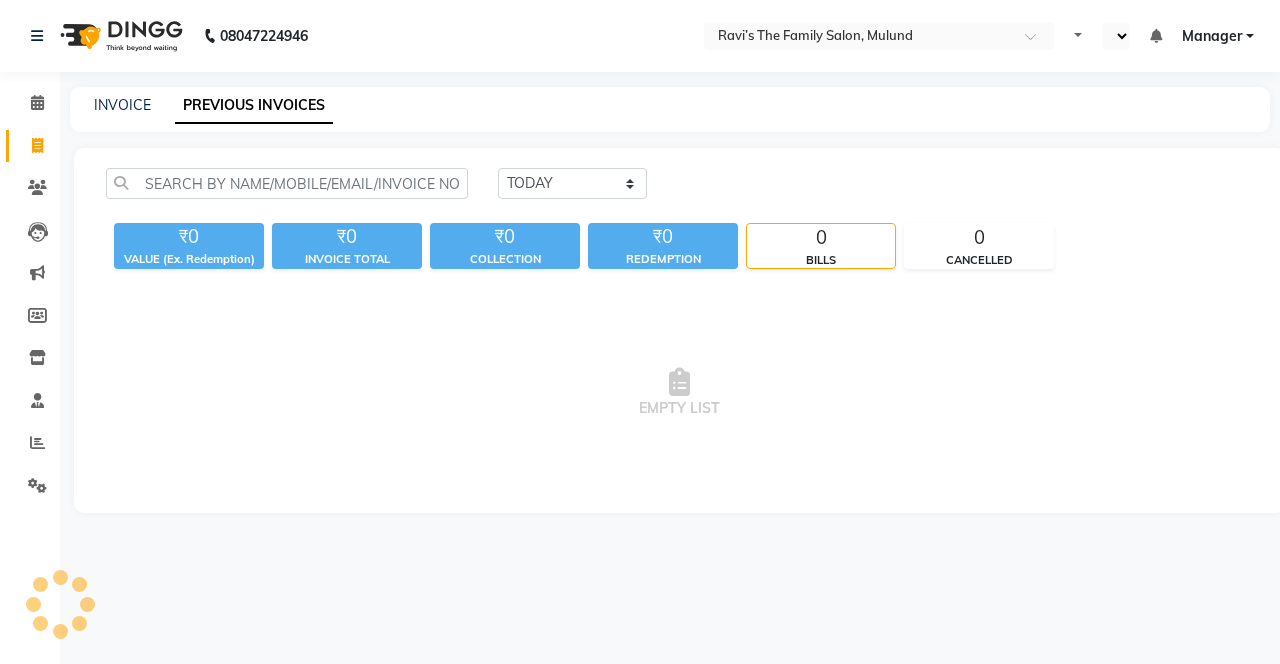select on "ec" 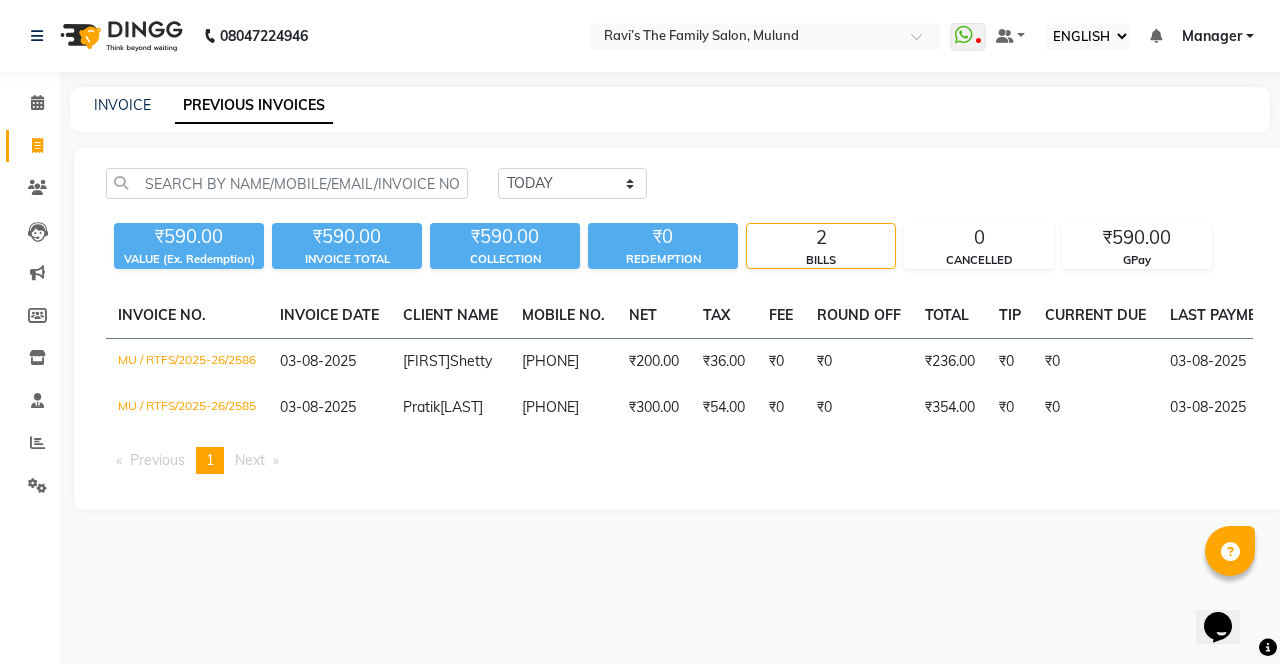 scroll, scrollTop: 0, scrollLeft: 0, axis: both 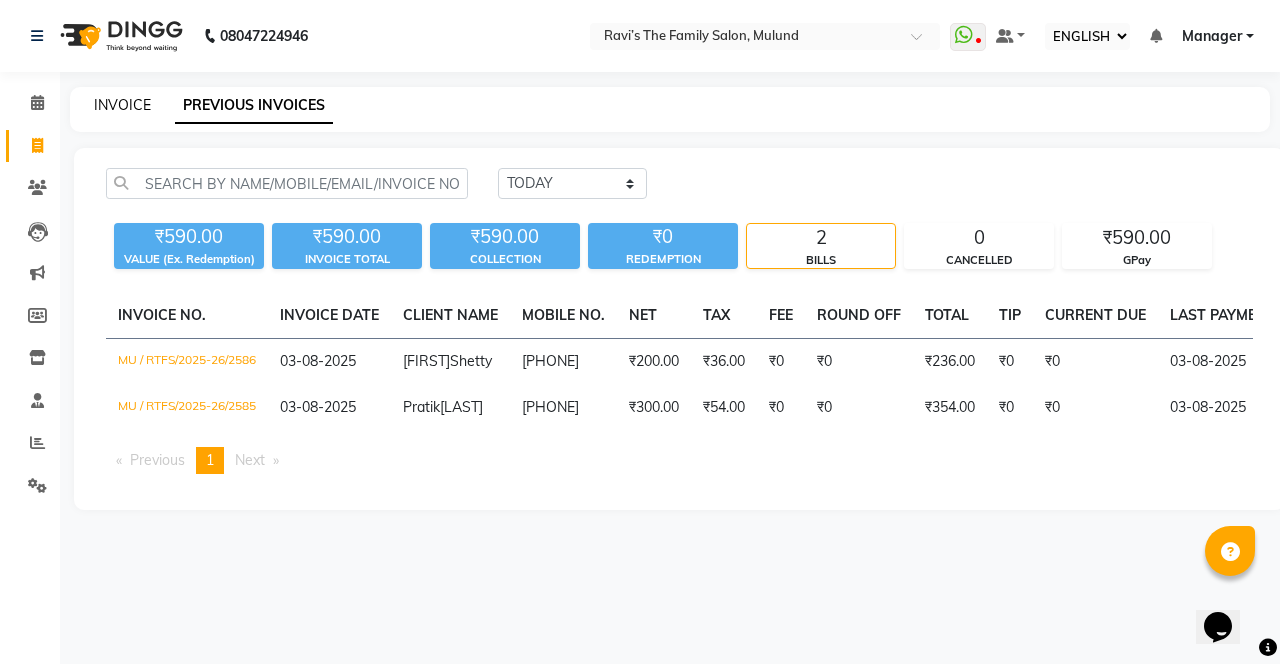 click on "INVOICE" 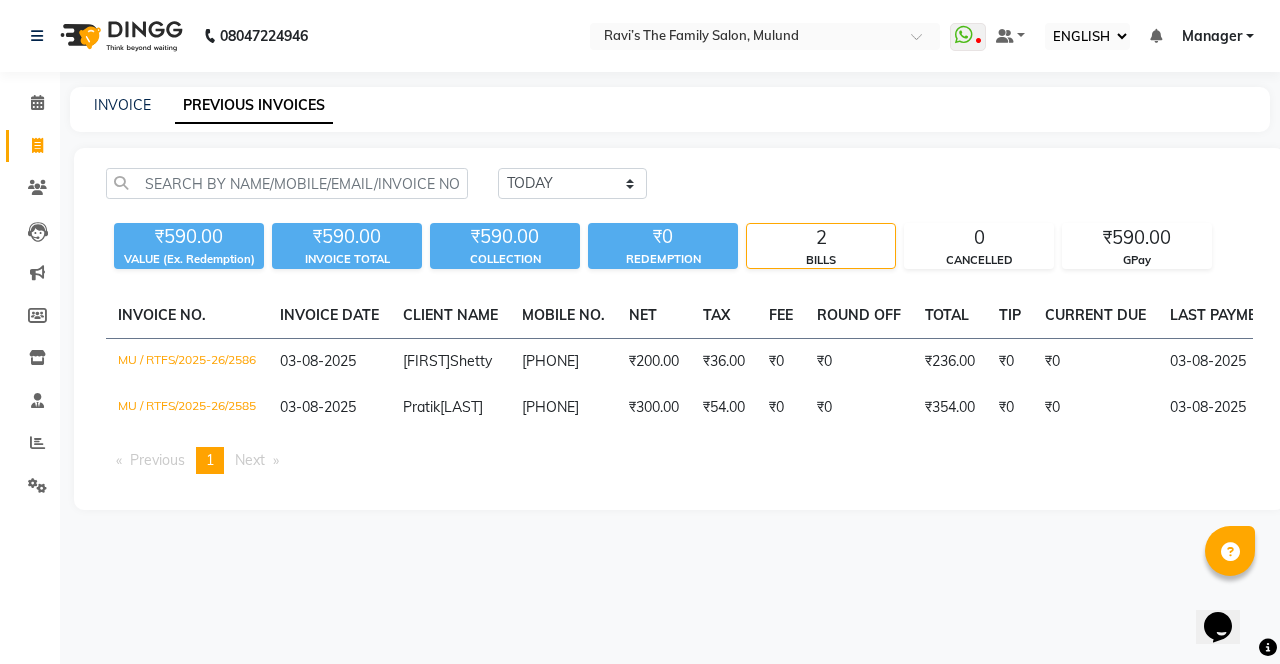 select on "service" 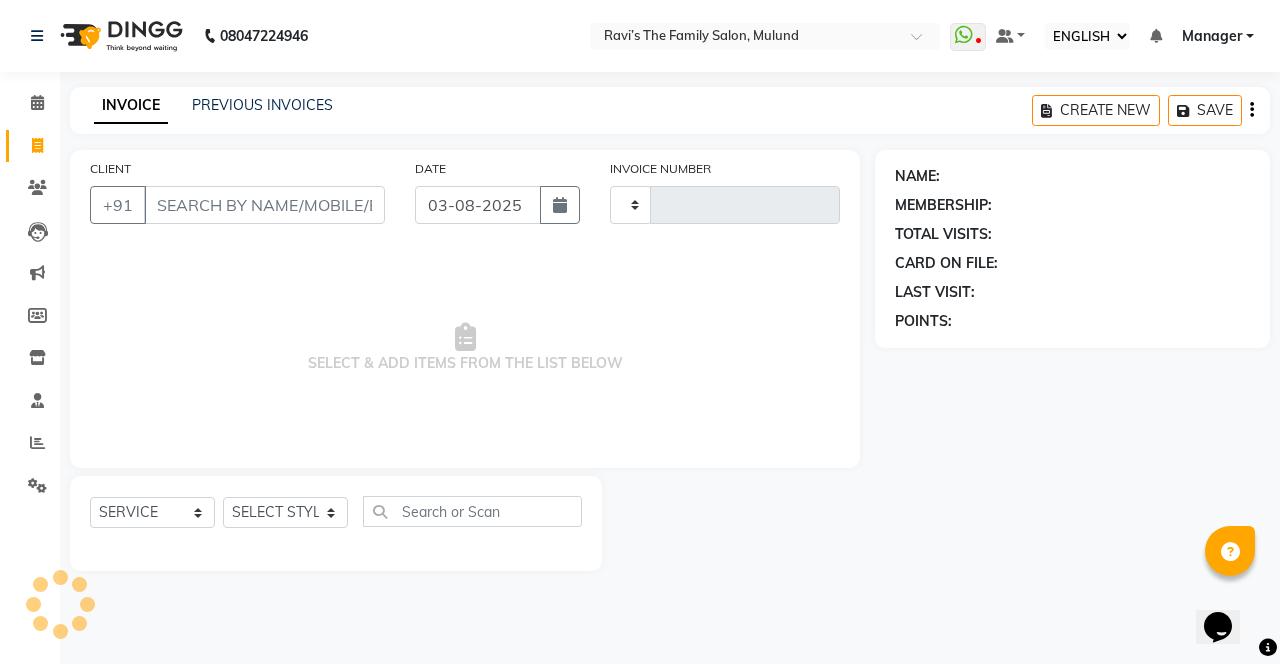 type on "2587" 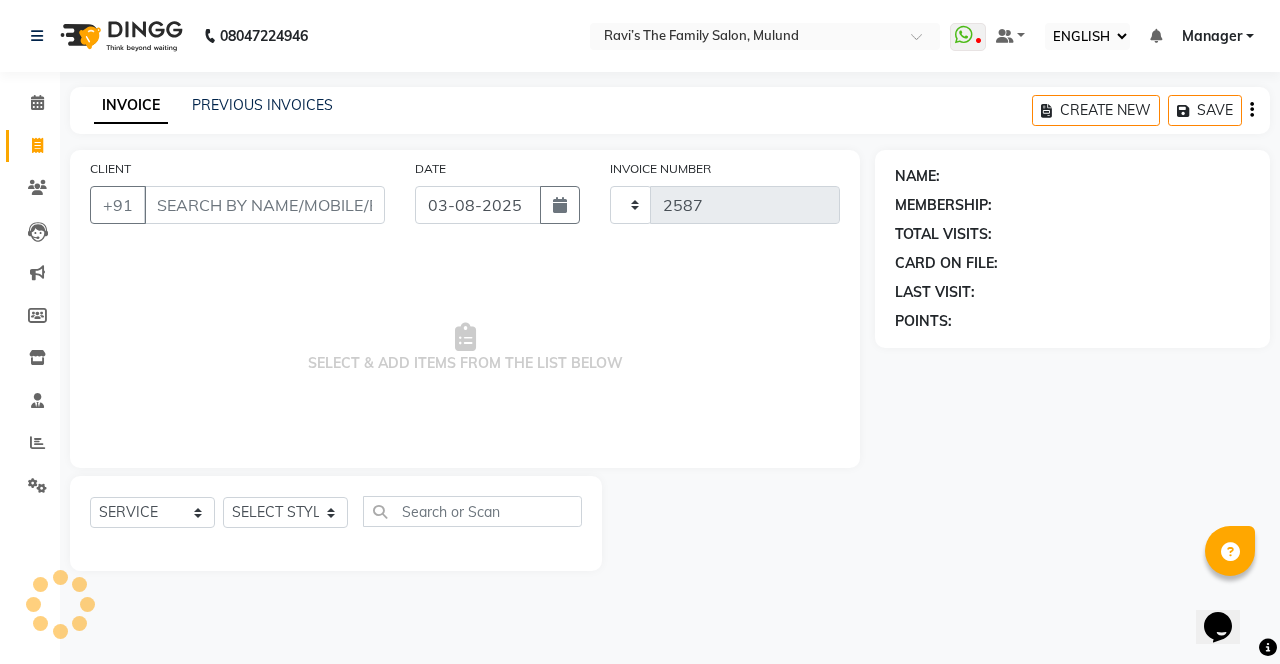 select on "8003" 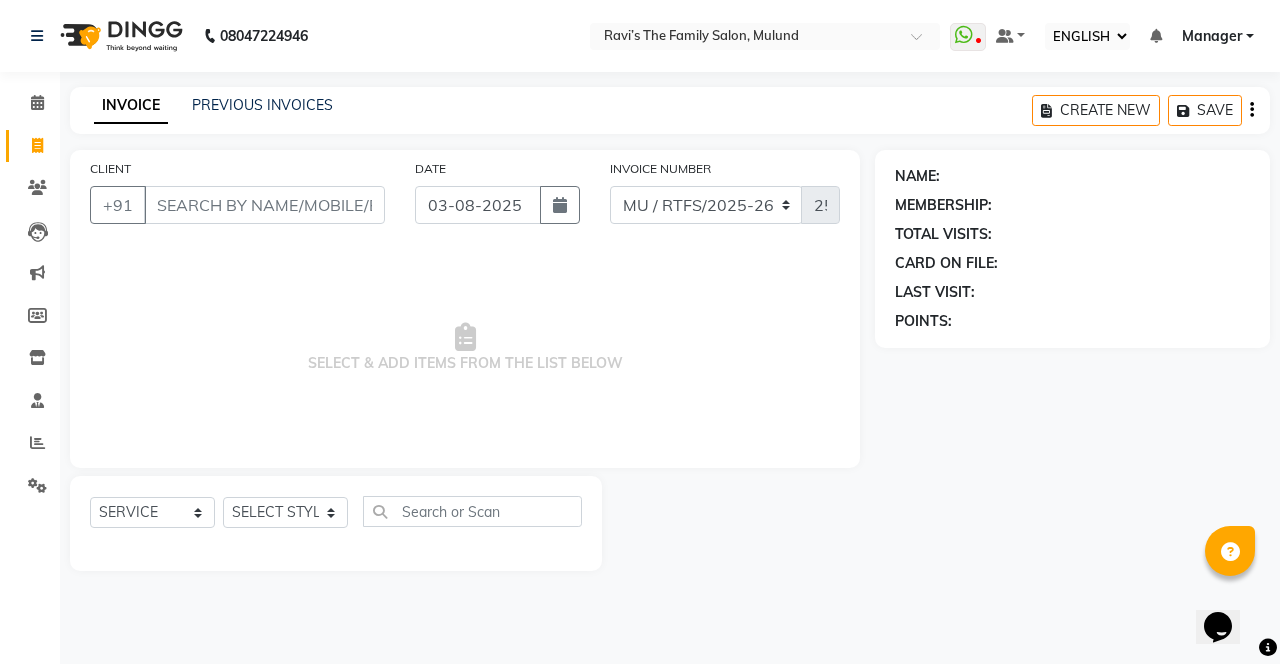 click on "MEMBERSHIP:" 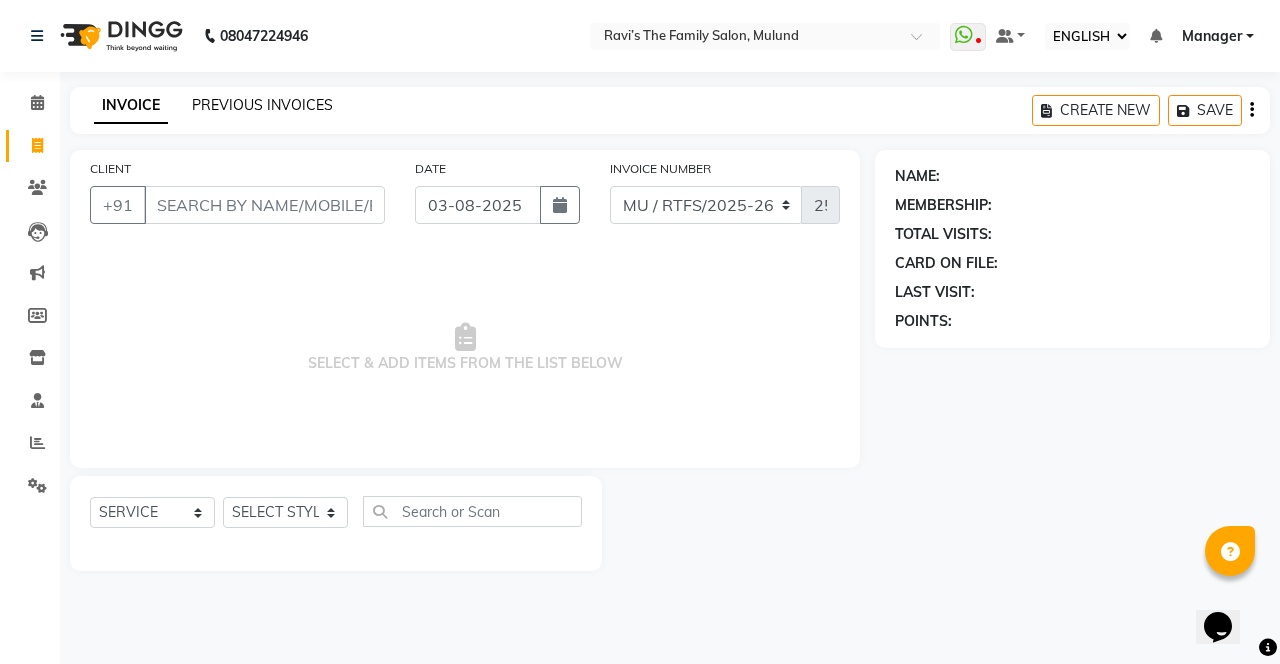 click on "PREVIOUS INVOICES" 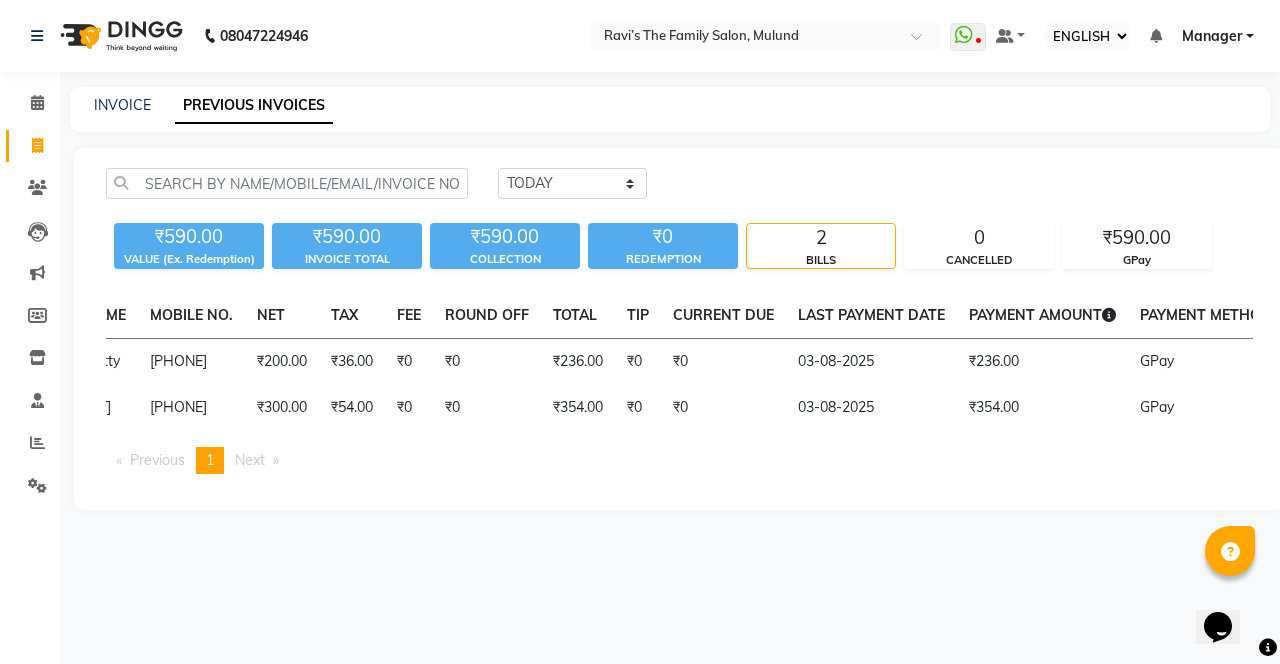 scroll, scrollTop: 0, scrollLeft: 0, axis: both 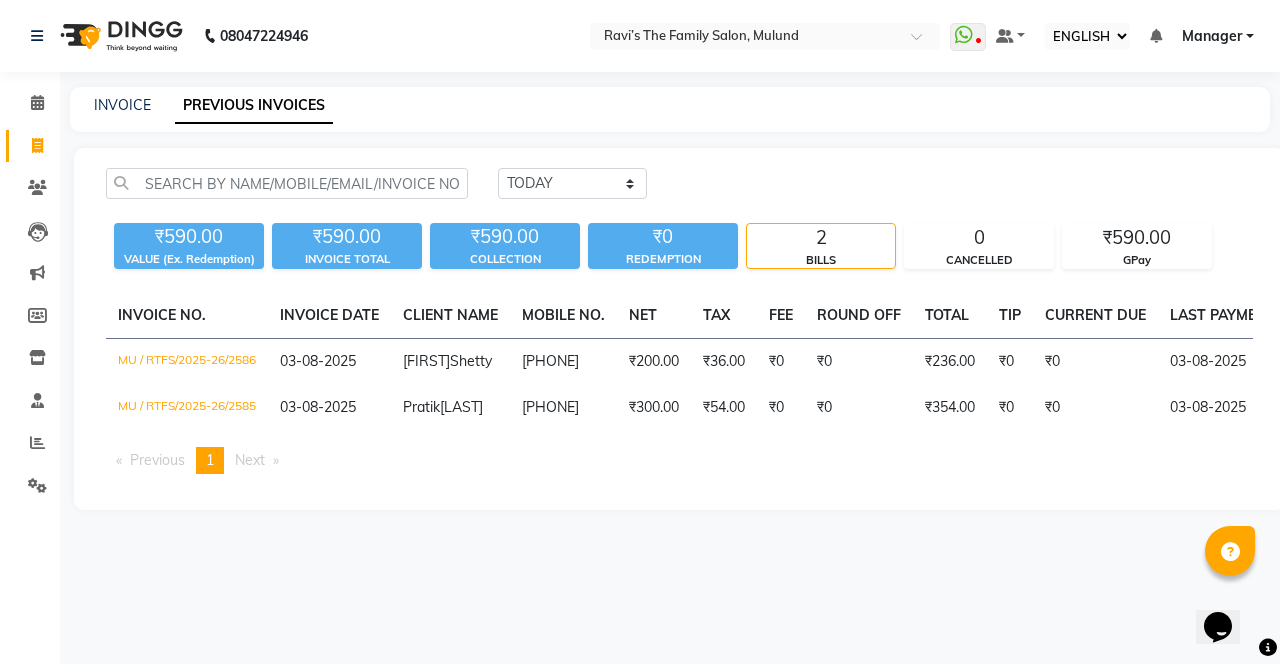 click at bounding box center [745, 38] 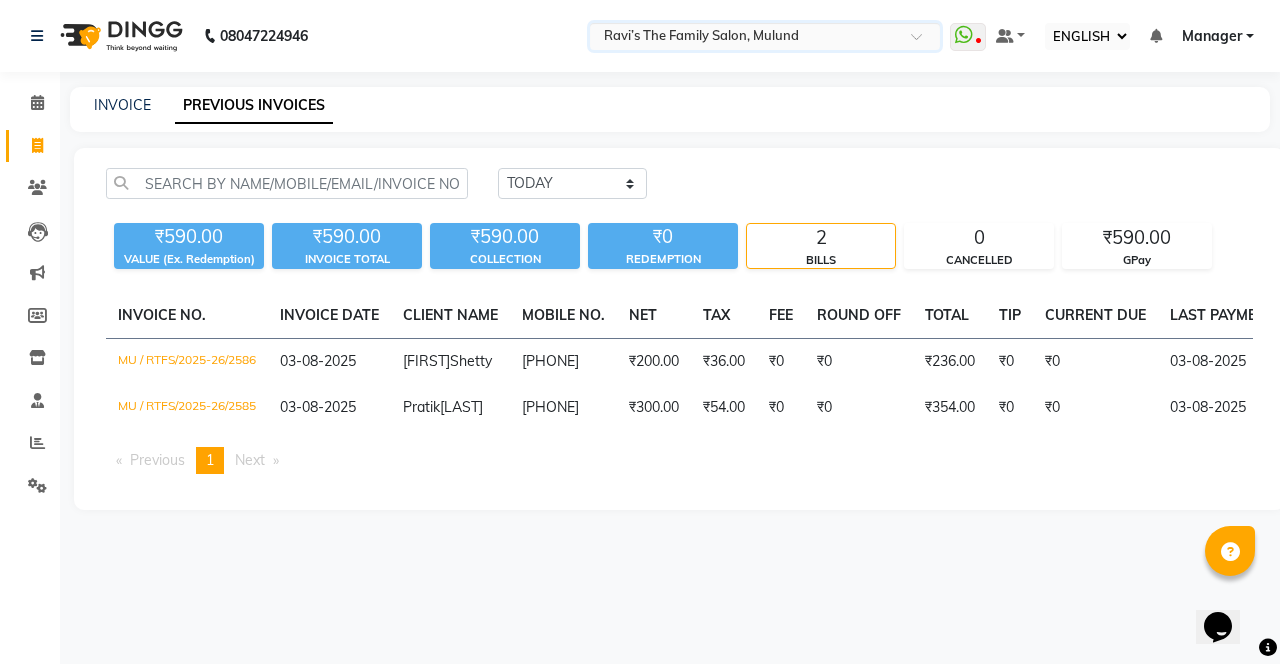 click on "Manager" at bounding box center [1212, 36] 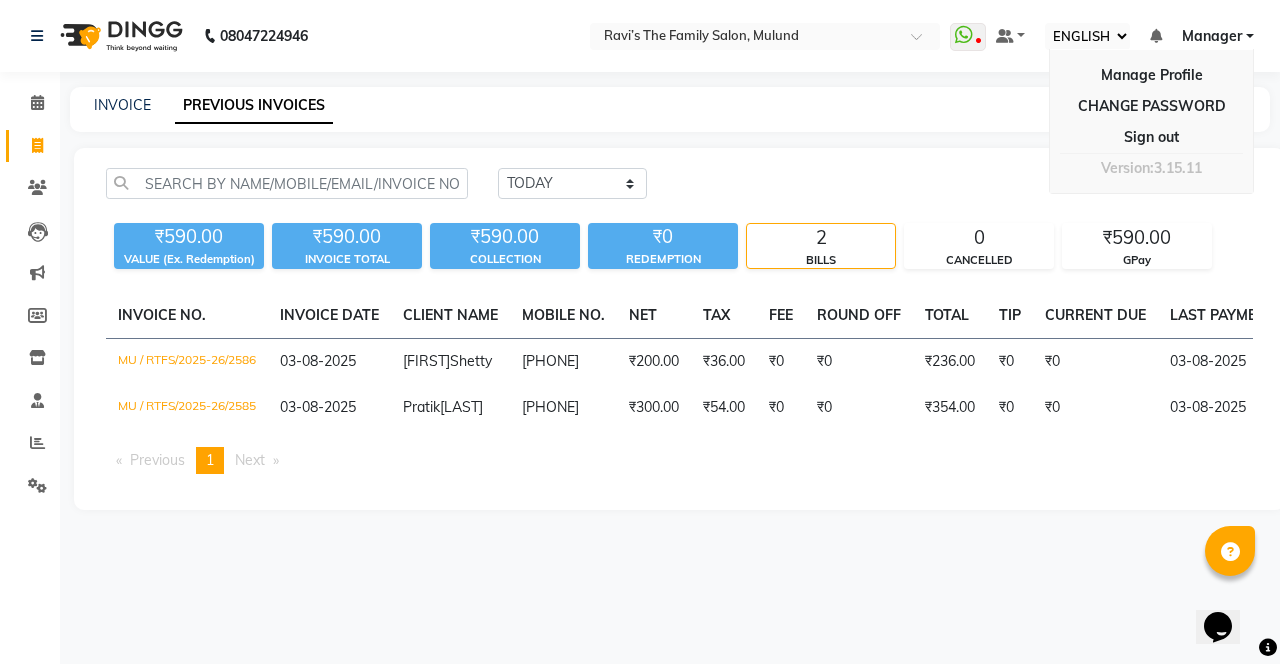 click on "Sign out" at bounding box center (1151, 137) 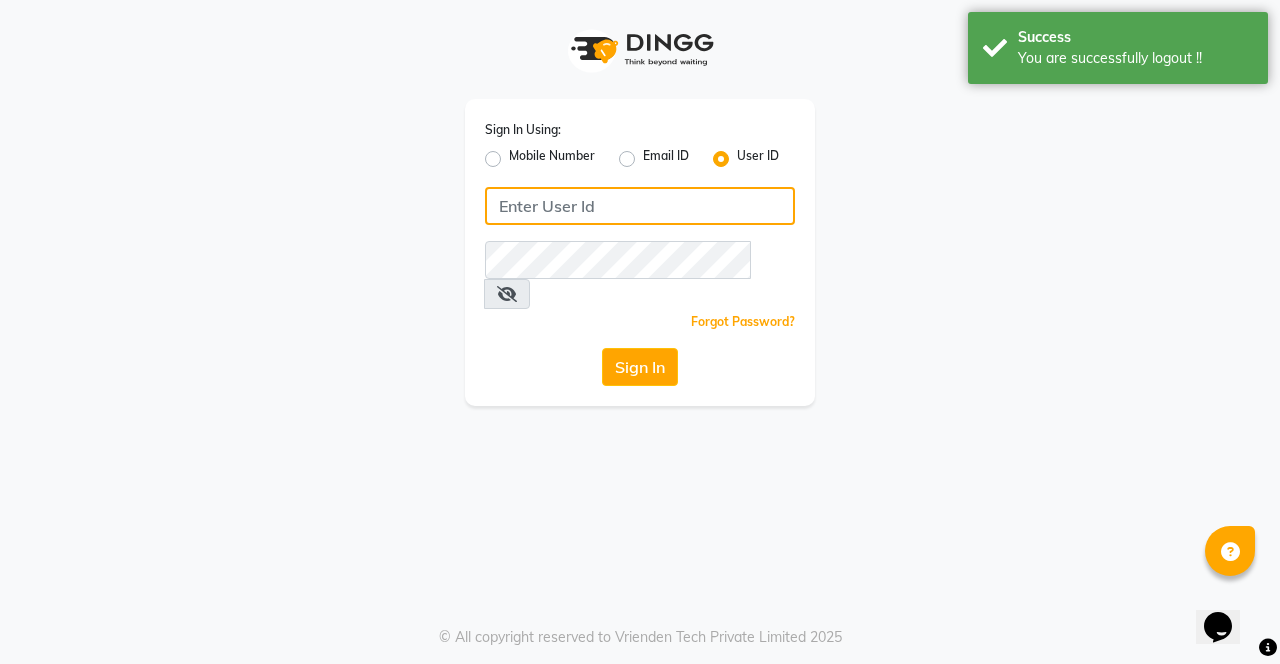 click 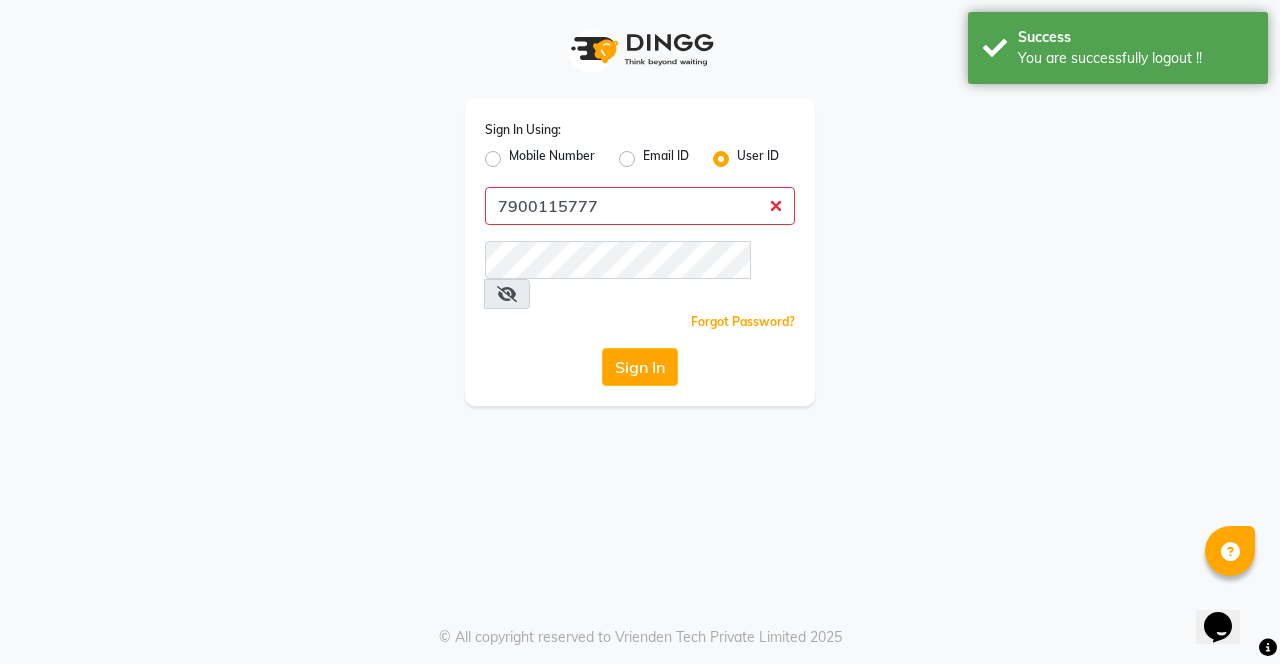 click on "Sign In" 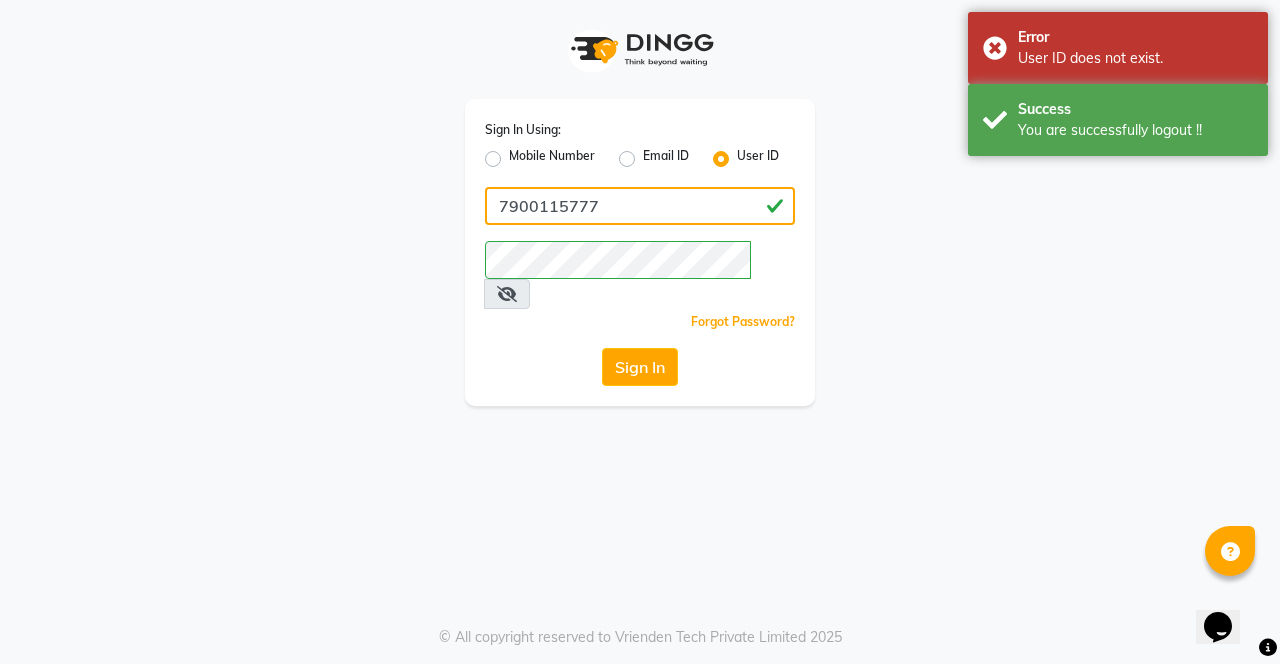 click on "7900115777" 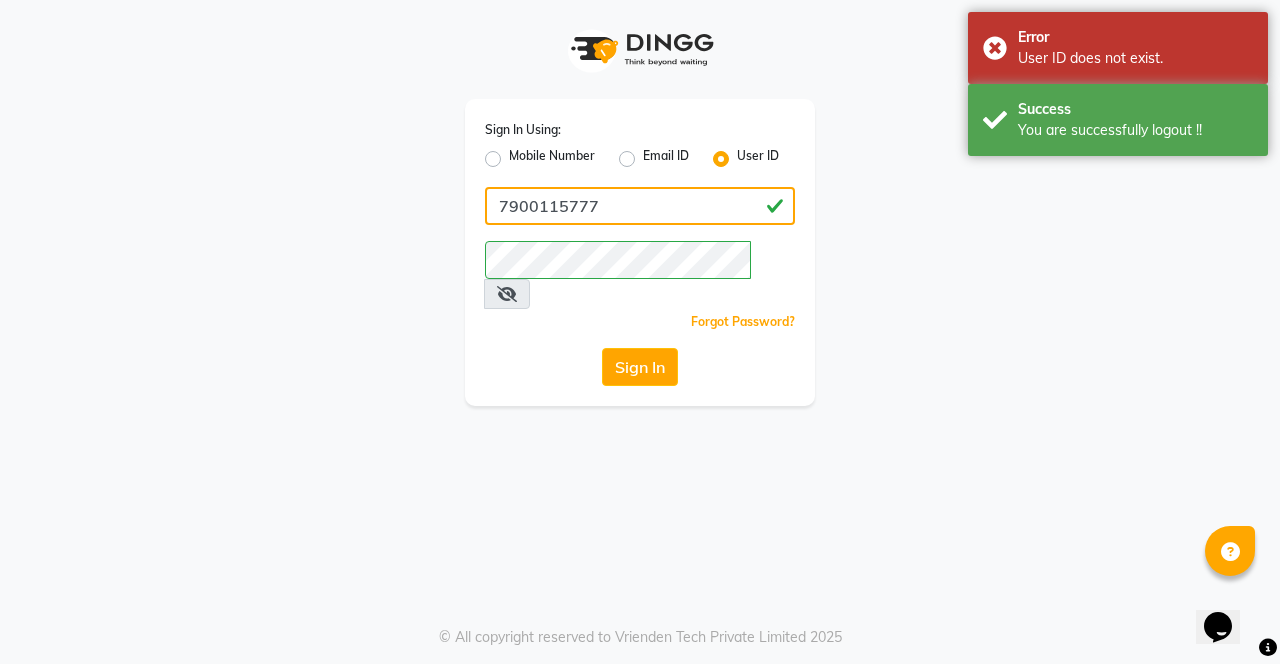 type on "ravi salon" 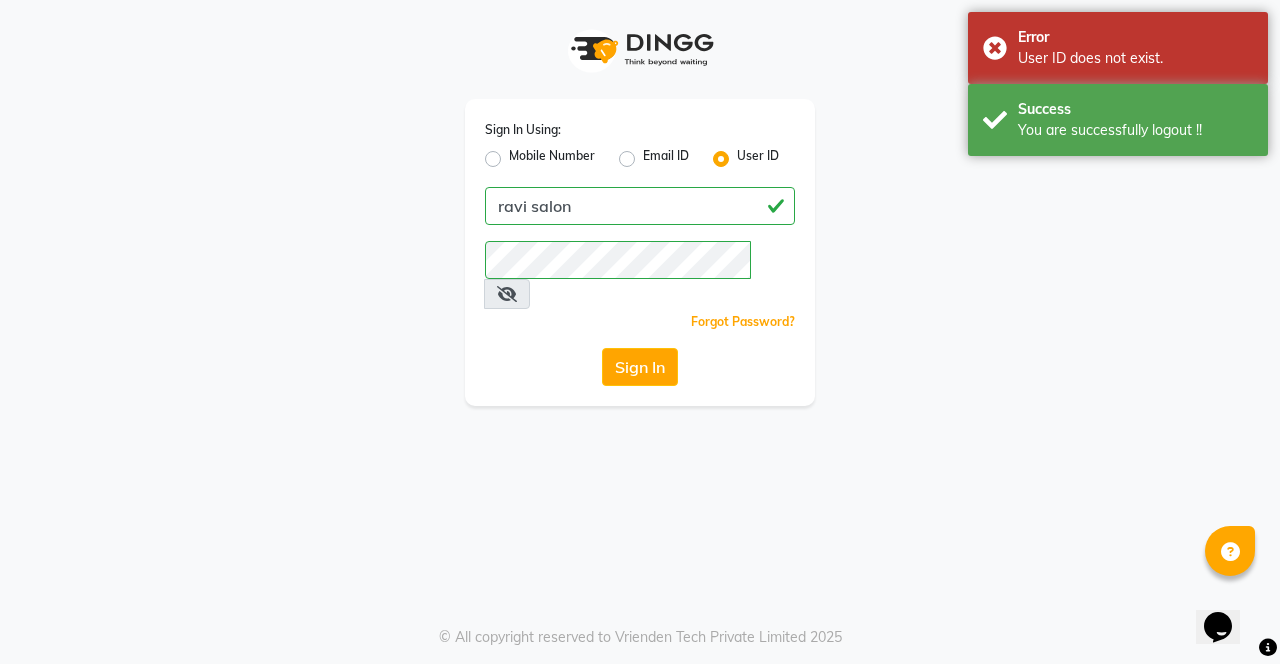click on "Sign In" 